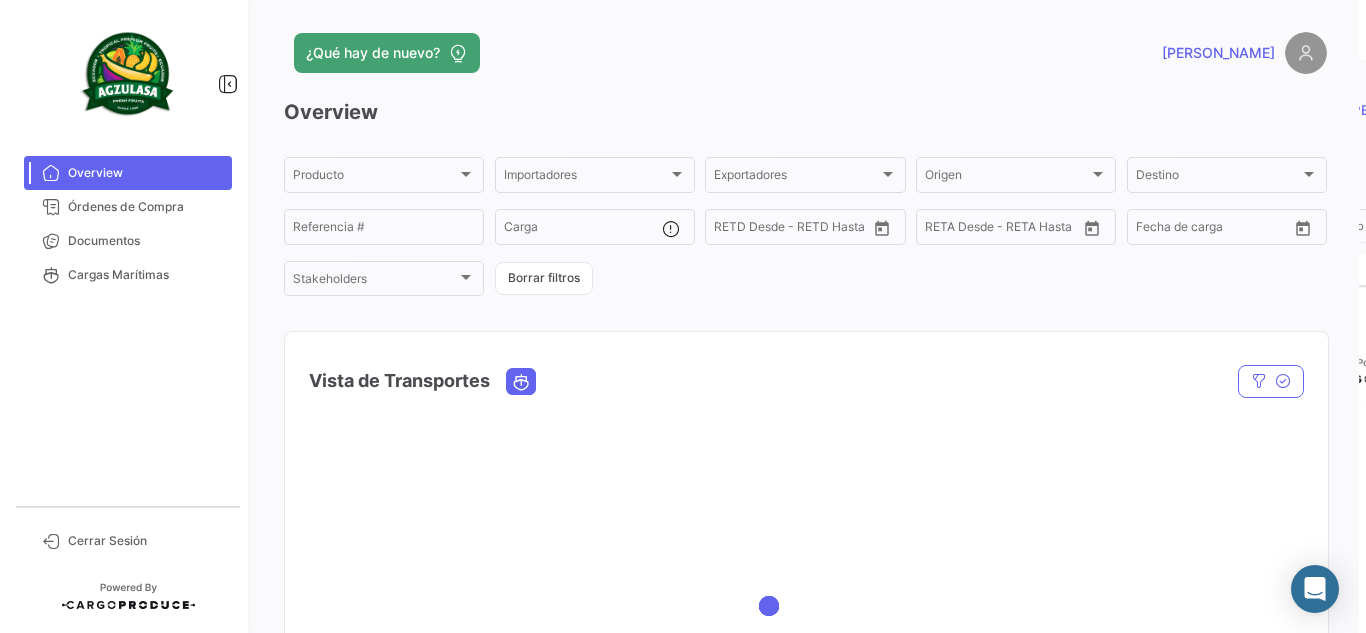 scroll, scrollTop: 0, scrollLeft: 0, axis: both 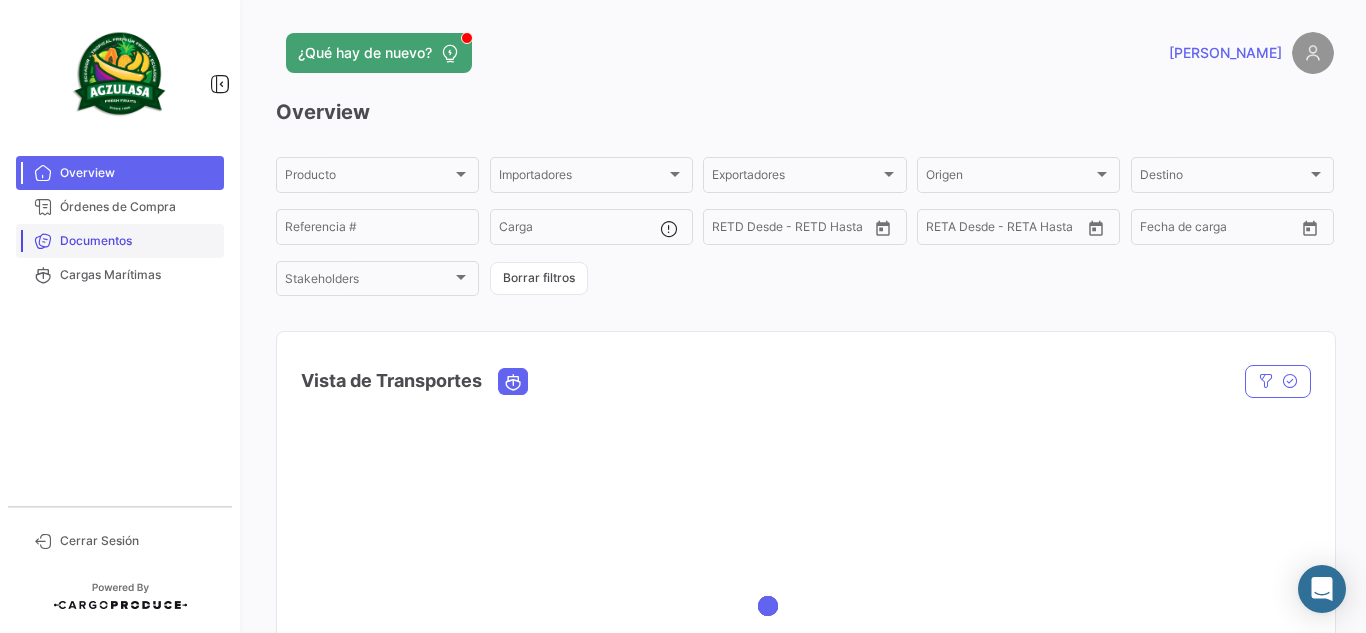 click on "Documentos" at bounding box center [138, 241] 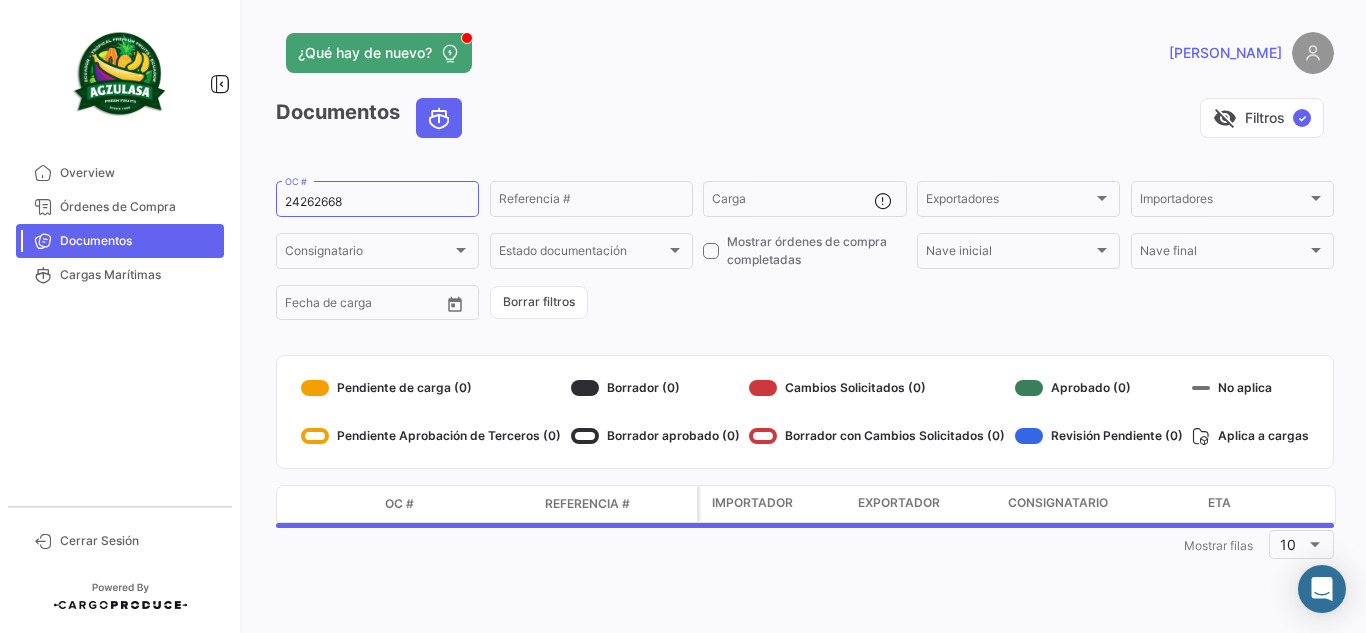 click on "24262668  OC #" 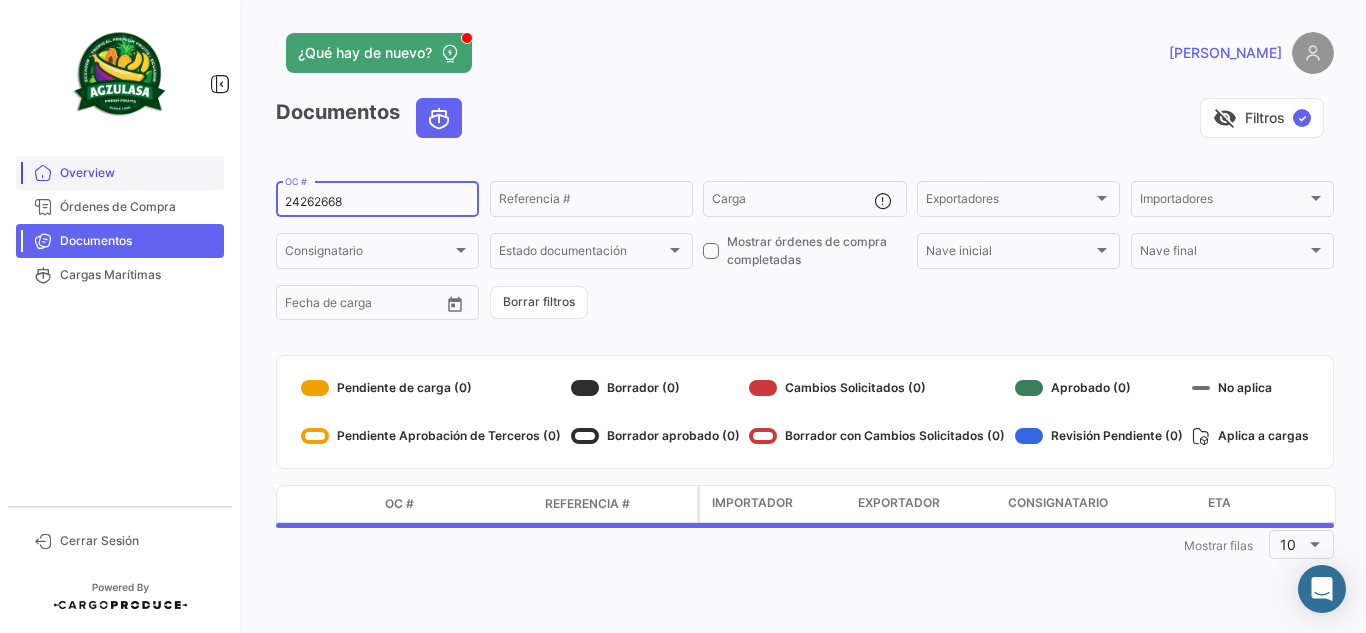 drag, startPoint x: 286, startPoint y: 203, endPoint x: 209, endPoint y: 178, distance: 80.95678 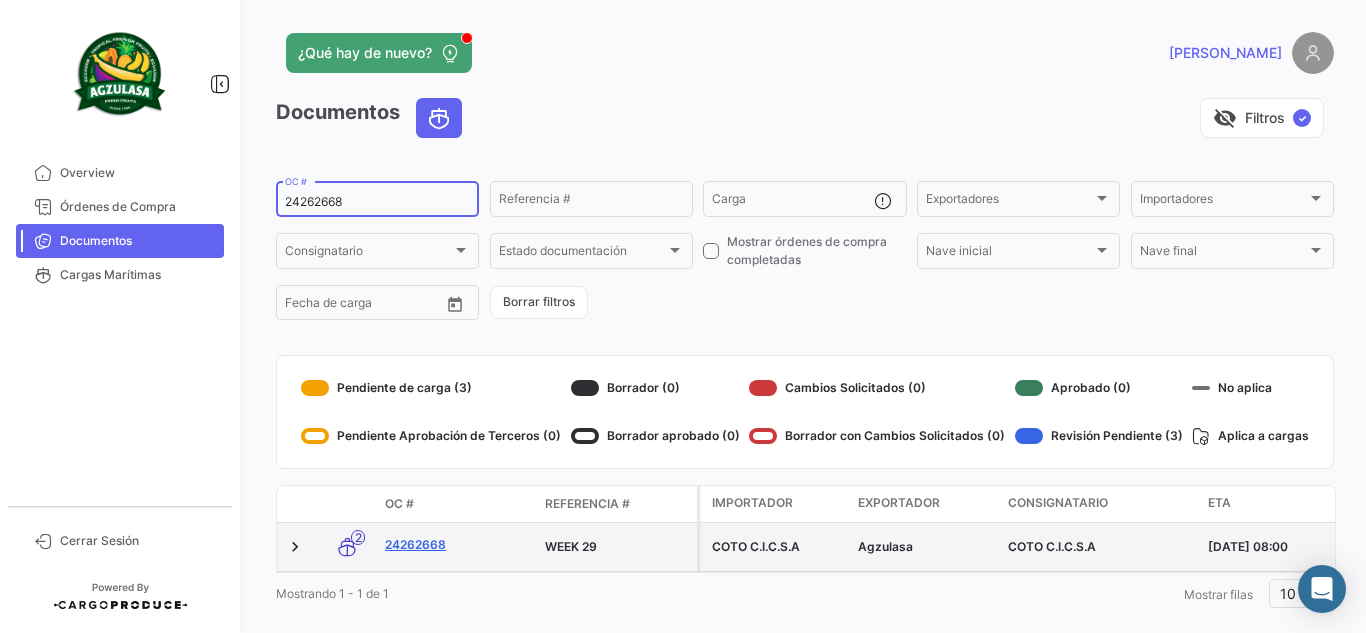 click on "24262668" 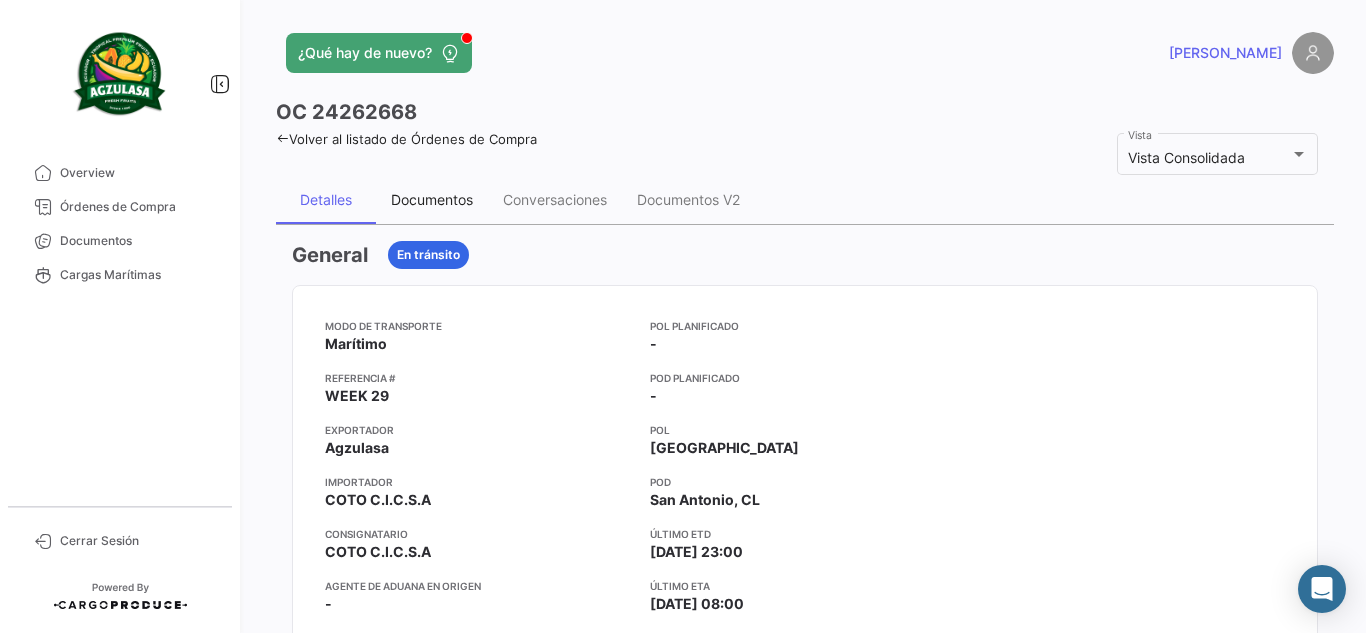 click on "Documentos" at bounding box center (432, 200) 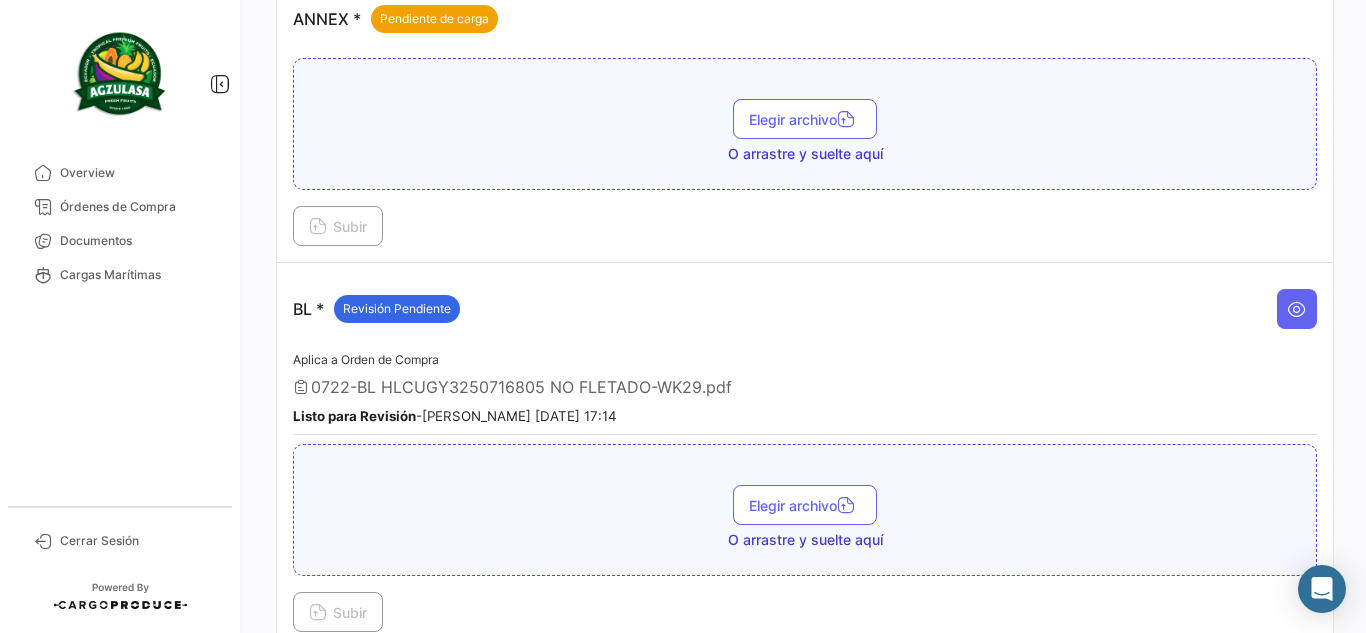 scroll, scrollTop: 200, scrollLeft: 0, axis: vertical 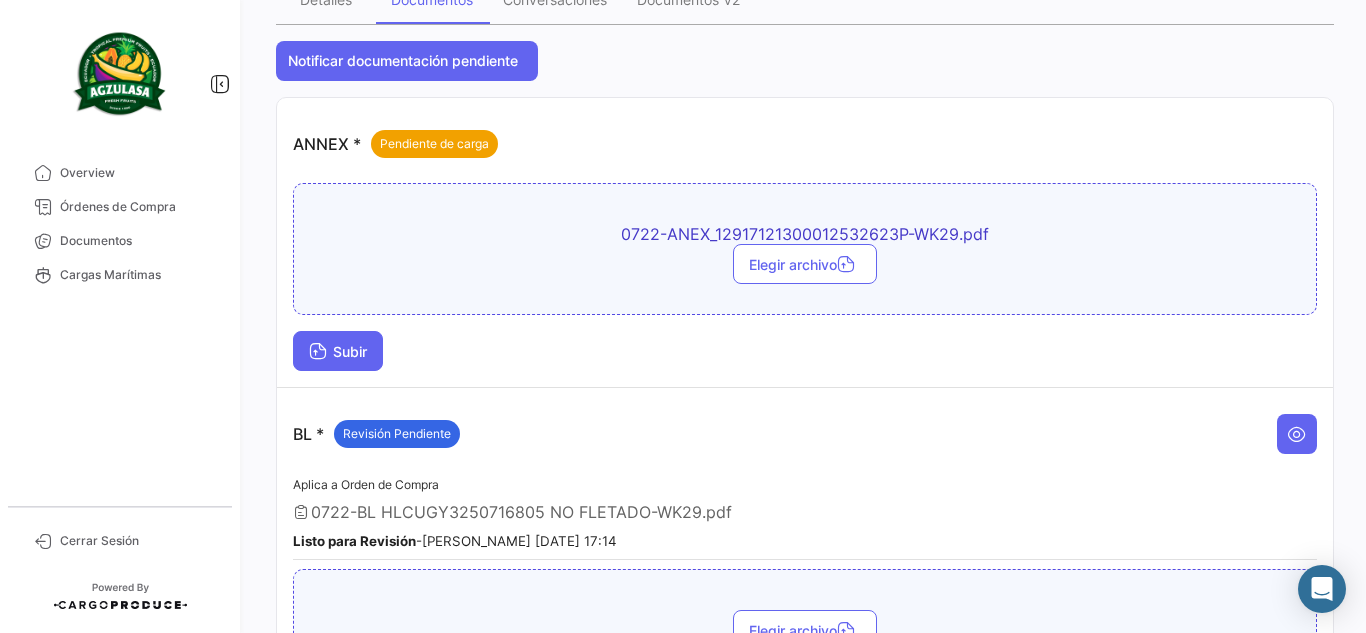 click on "Subir" at bounding box center (338, 351) 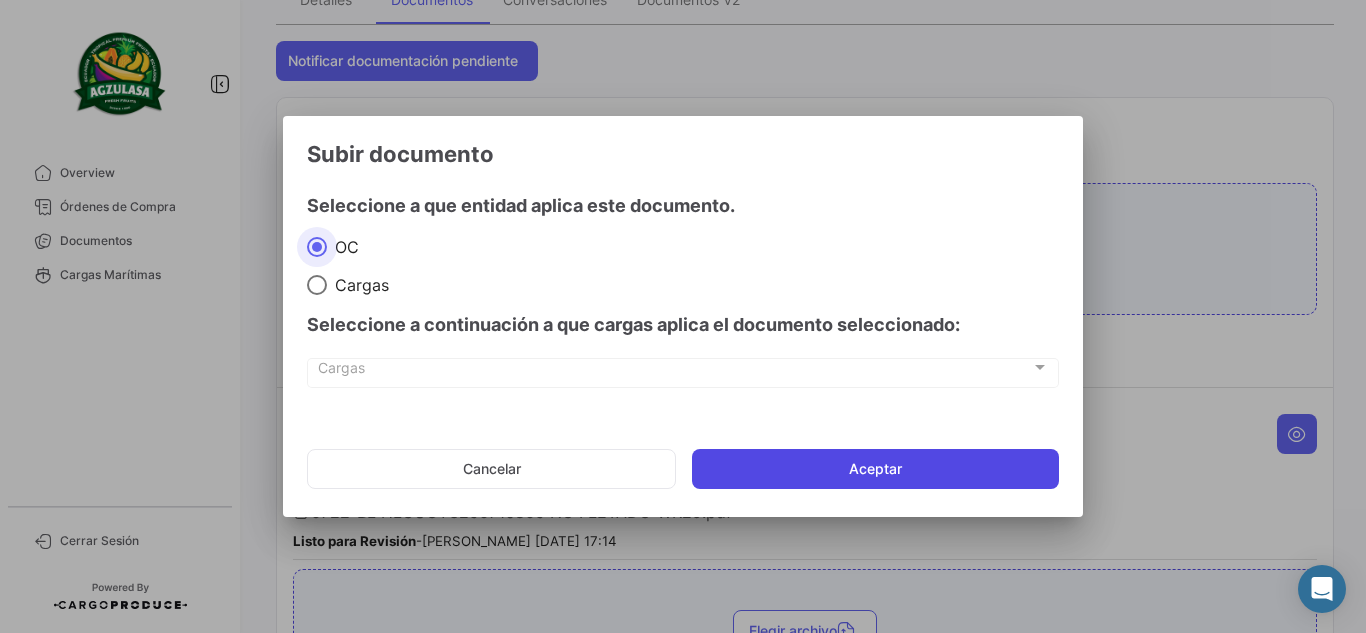 click on "Aceptar" 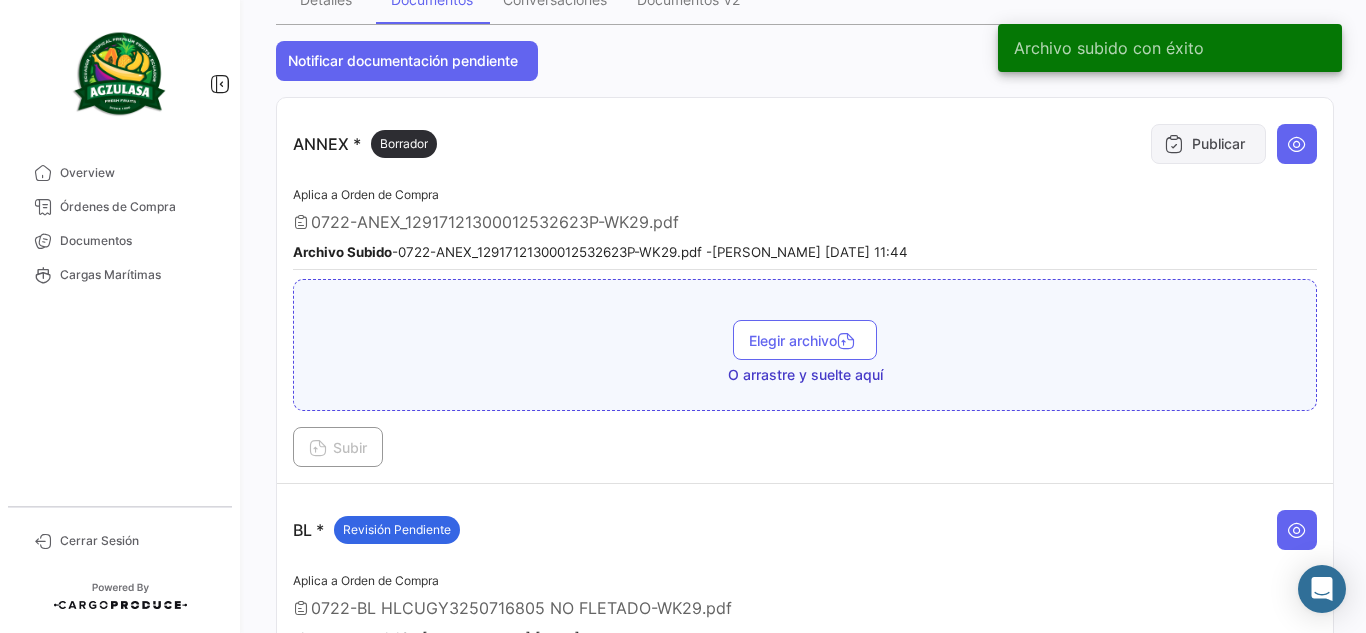 click on "Publicar" at bounding box center [1208, 144] 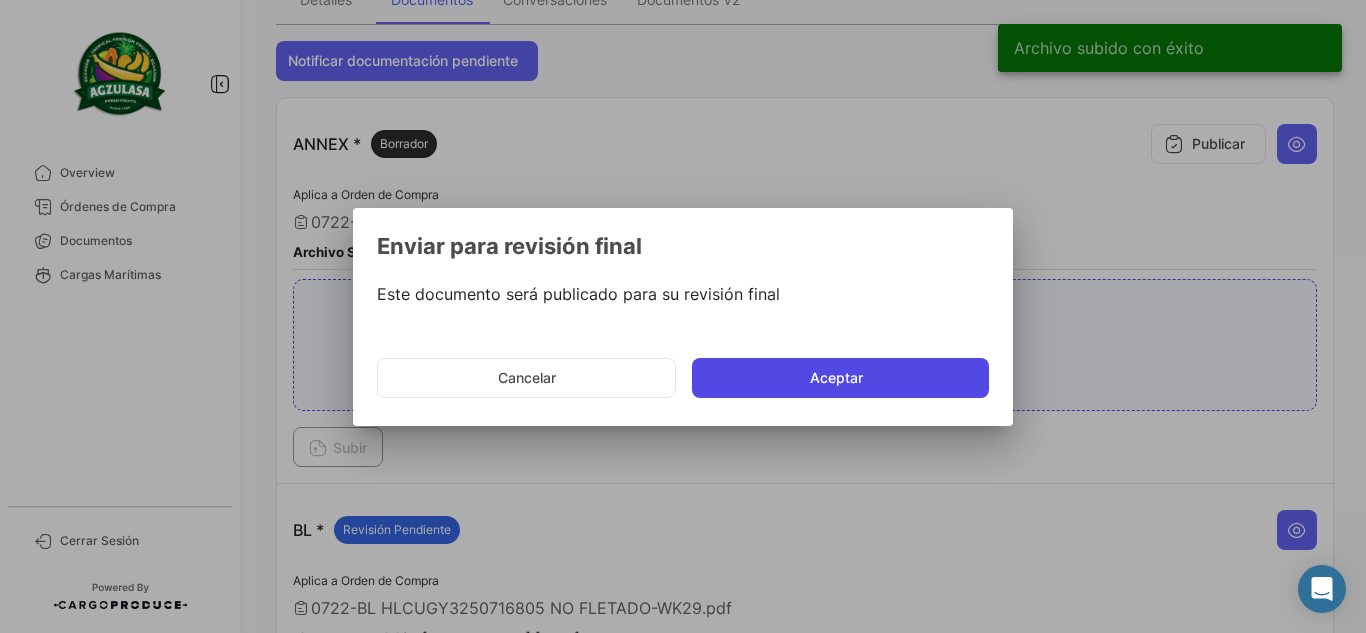 click on "Aceptar" 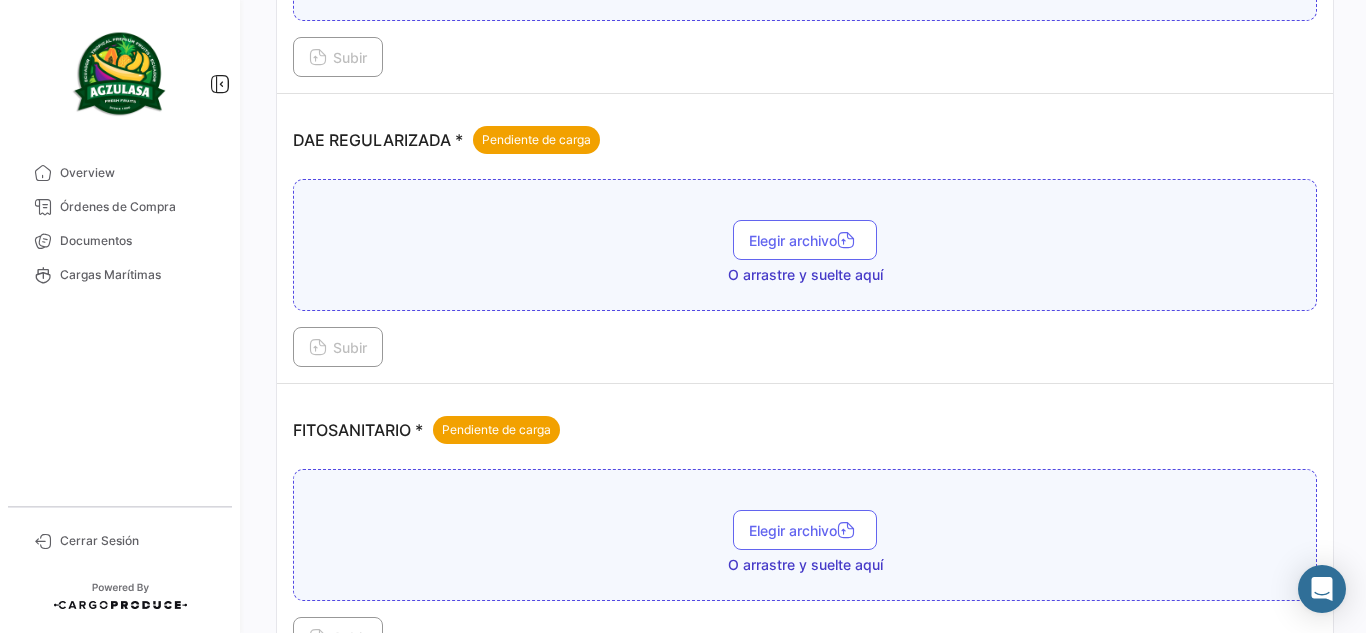 scroll, scrollTop: 1500, scrollLeft: 0, axis: vertical 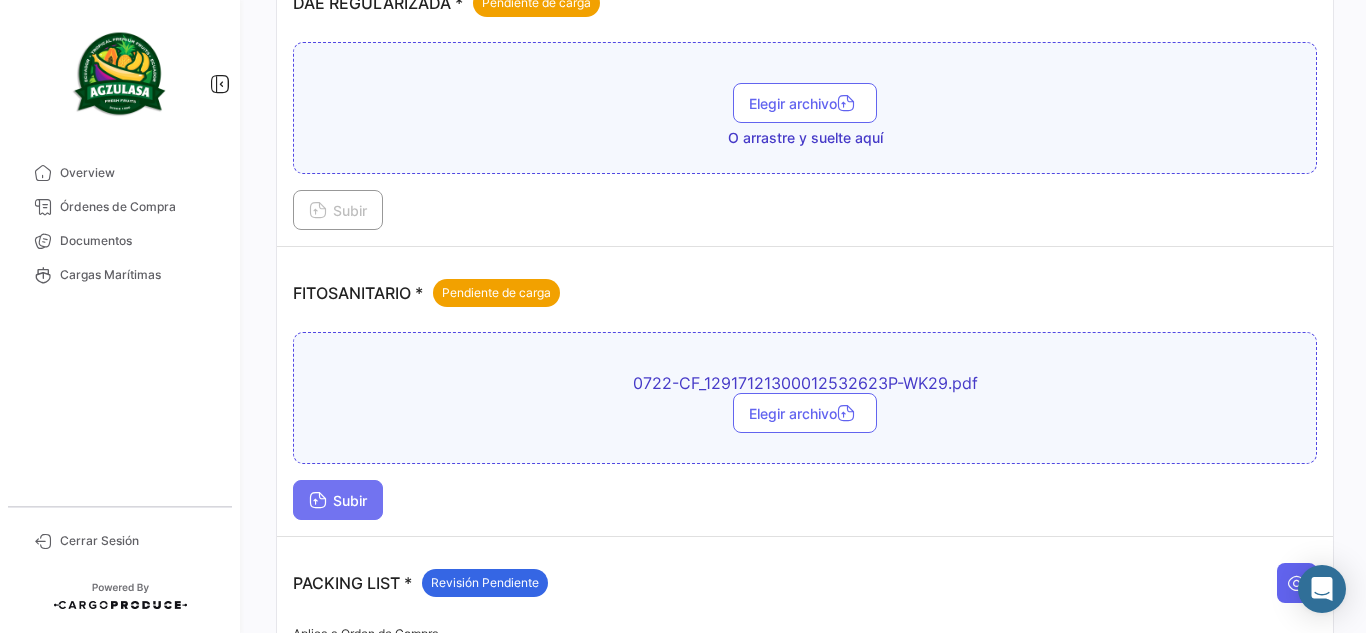 click on "Subir" at bounding box center (338, 500) 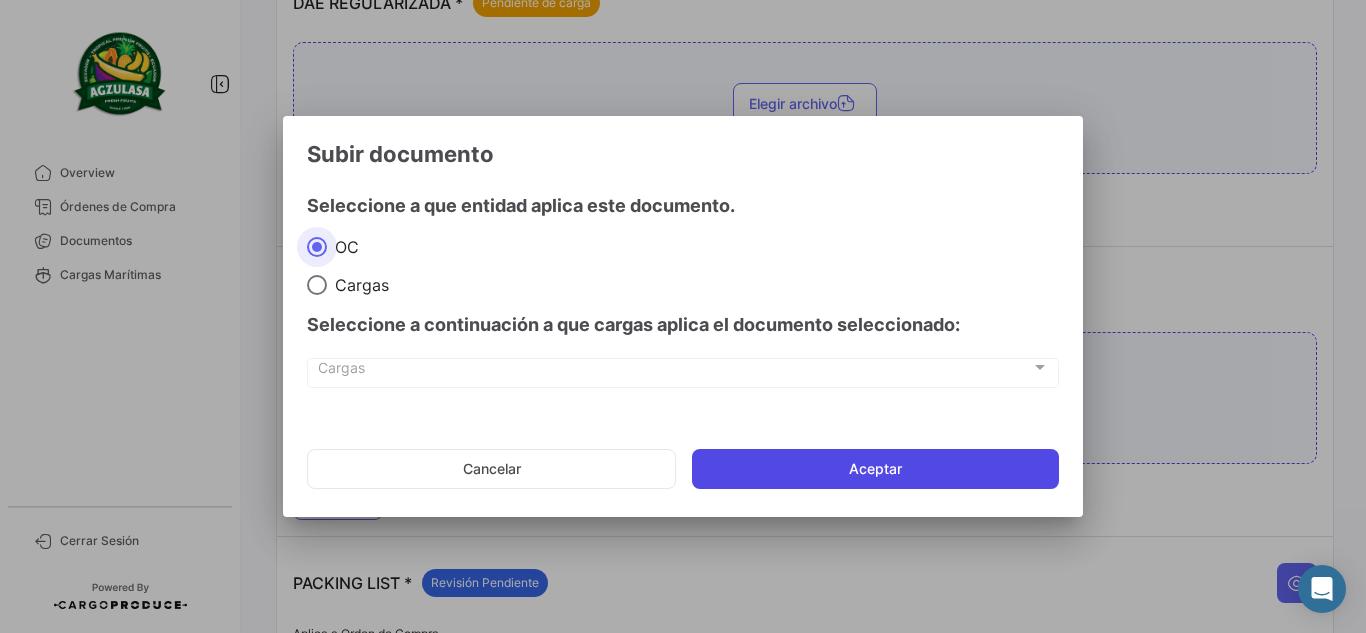 click on "Aceptar" 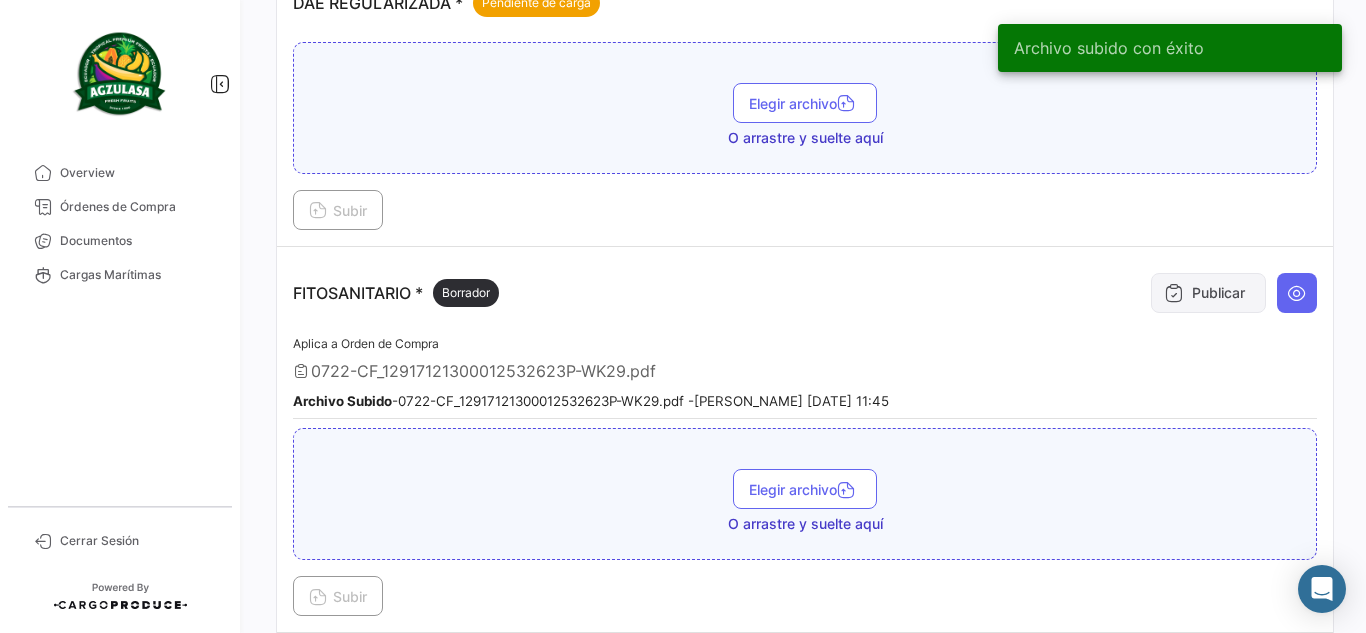 click on "Publicar" at bounding box center (1208, 293) 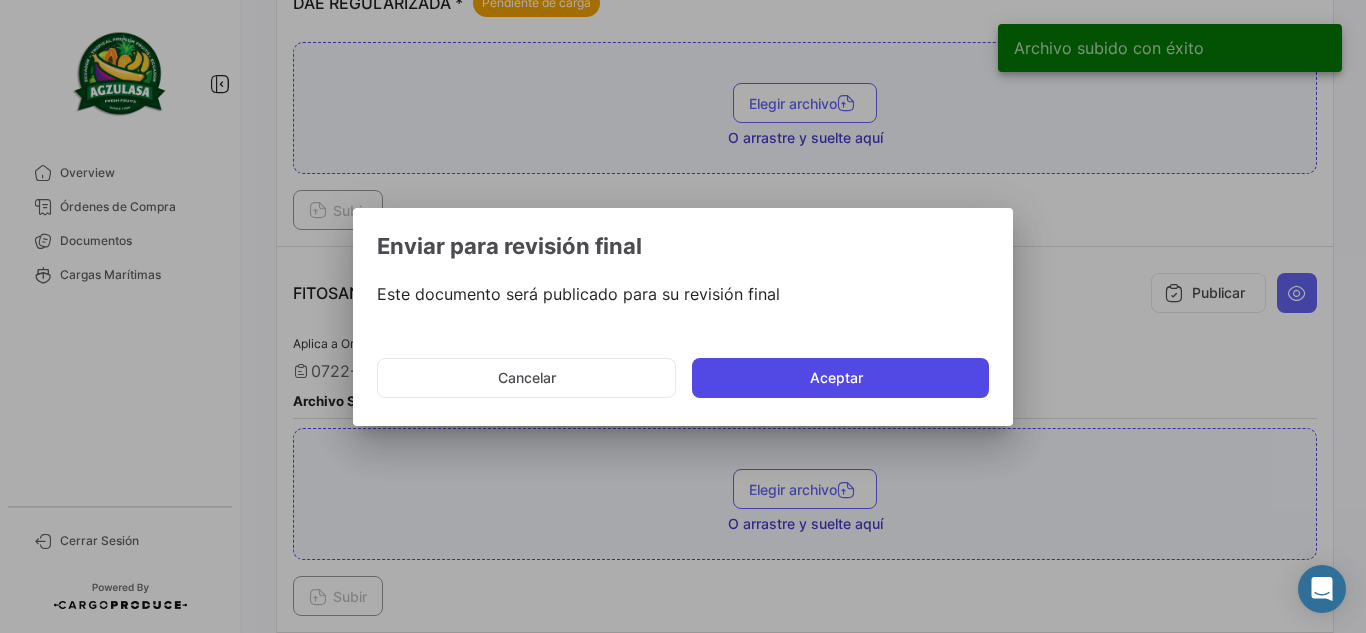 click on "Aceptar" 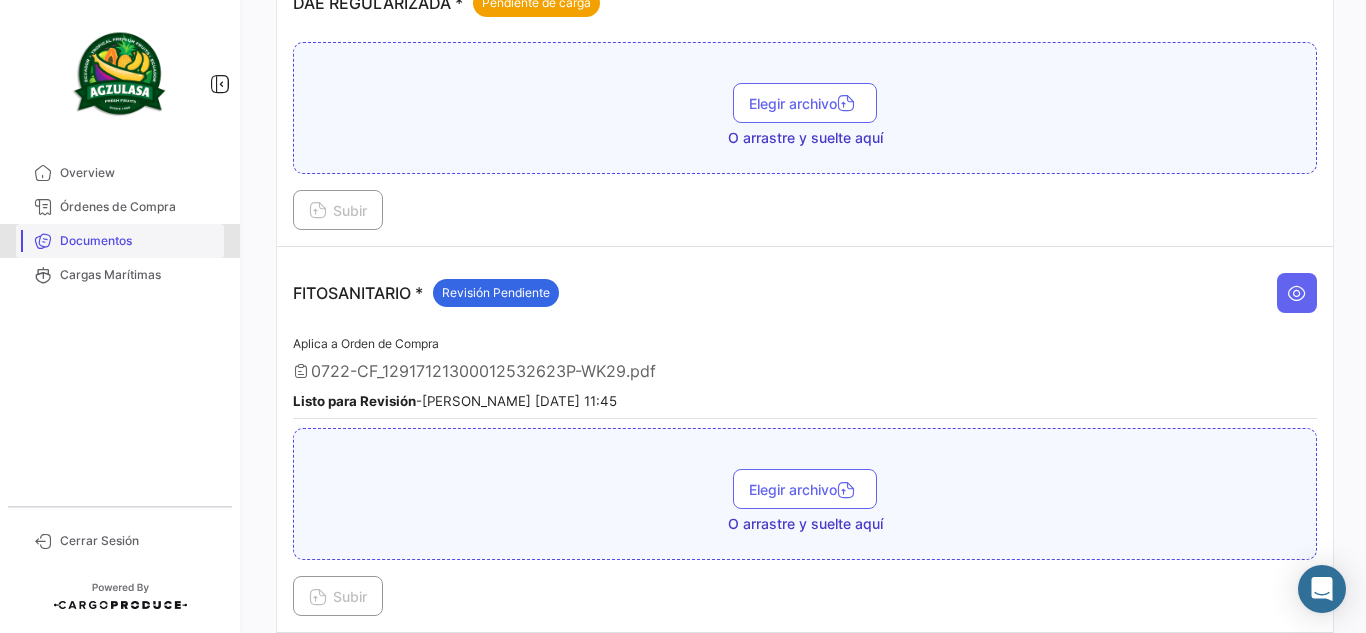 click on "Documentos" at bounding box center [138, 241] 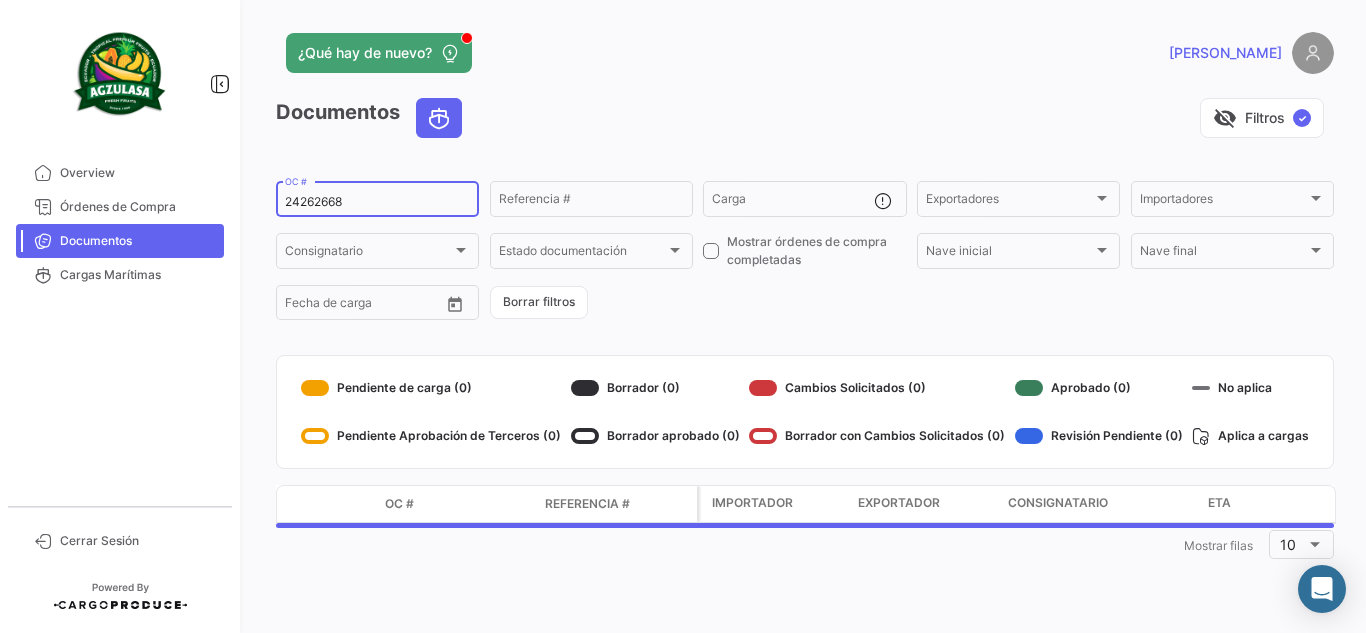 scroll, scrollTop: 0, scrollLeft: 0, axis: both 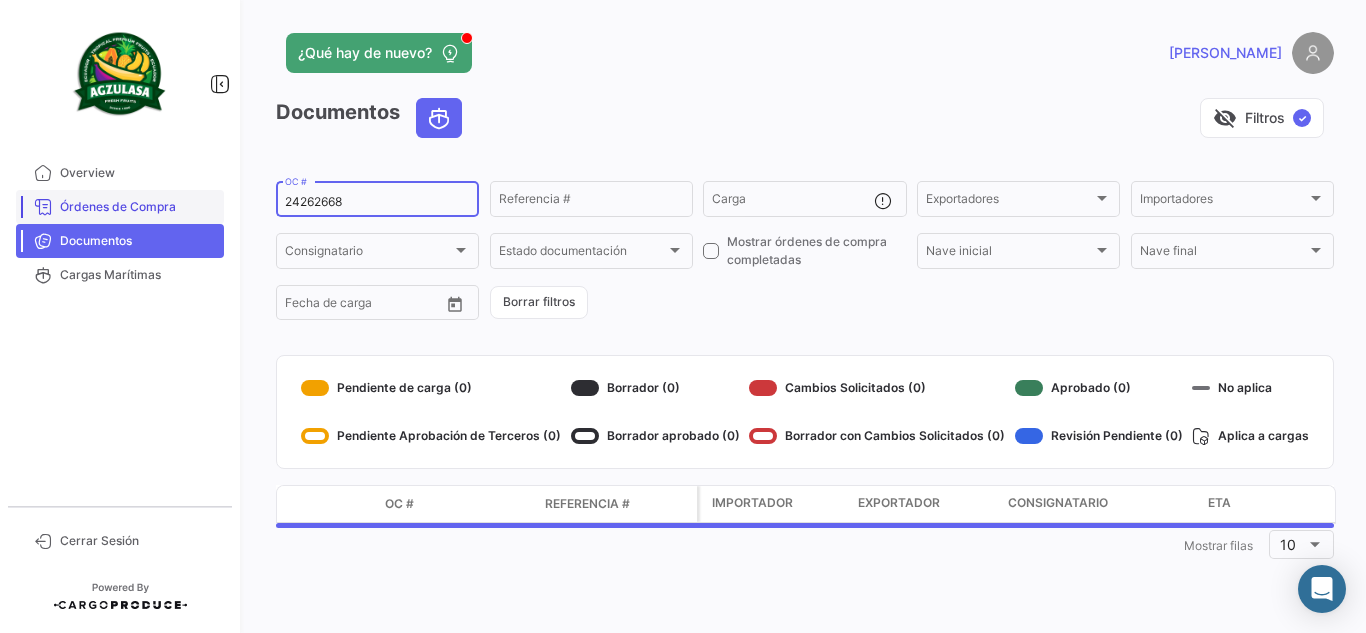 drag, startPoint x: 313, startPoint y: 200, endPoint x: 48, endPoint y: 203, distance: 265.01697 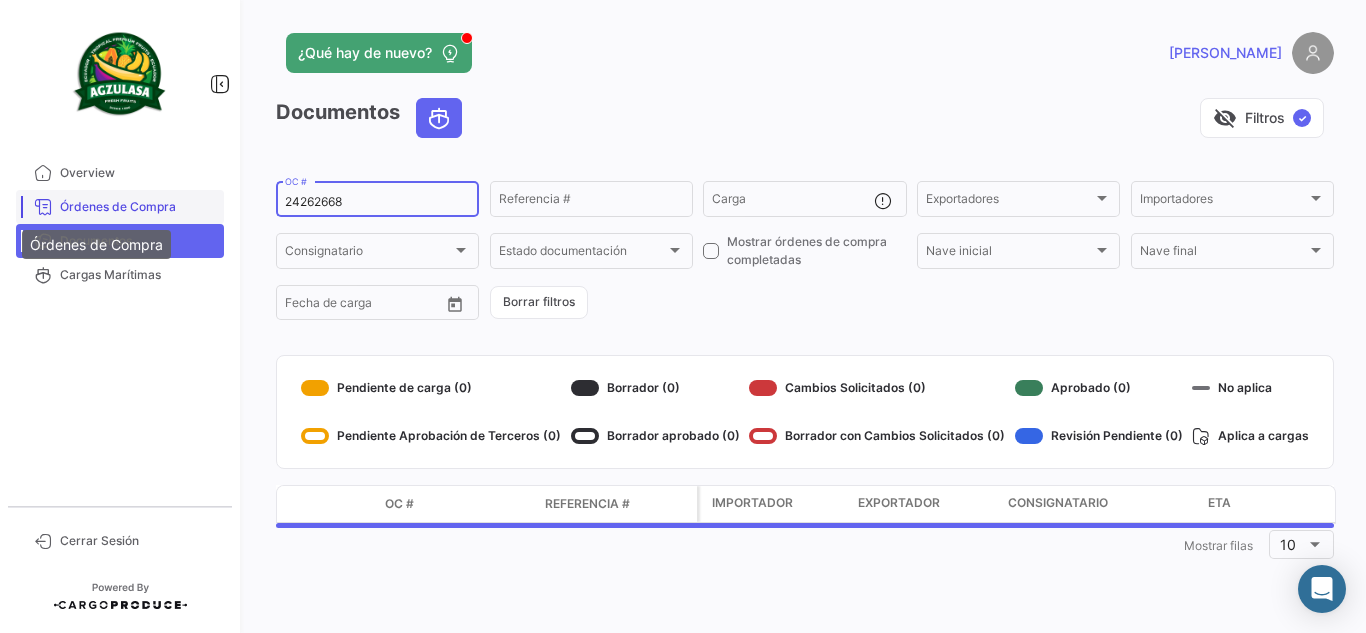 paste on "56975707" 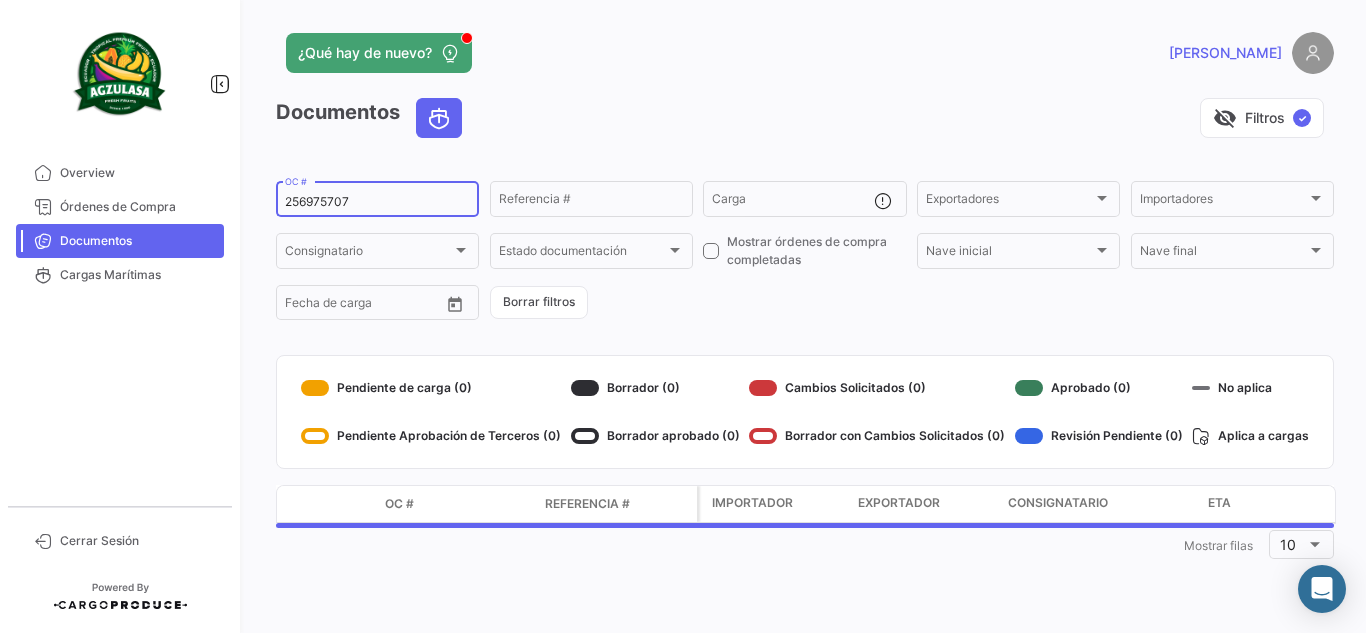 type on "256975707" 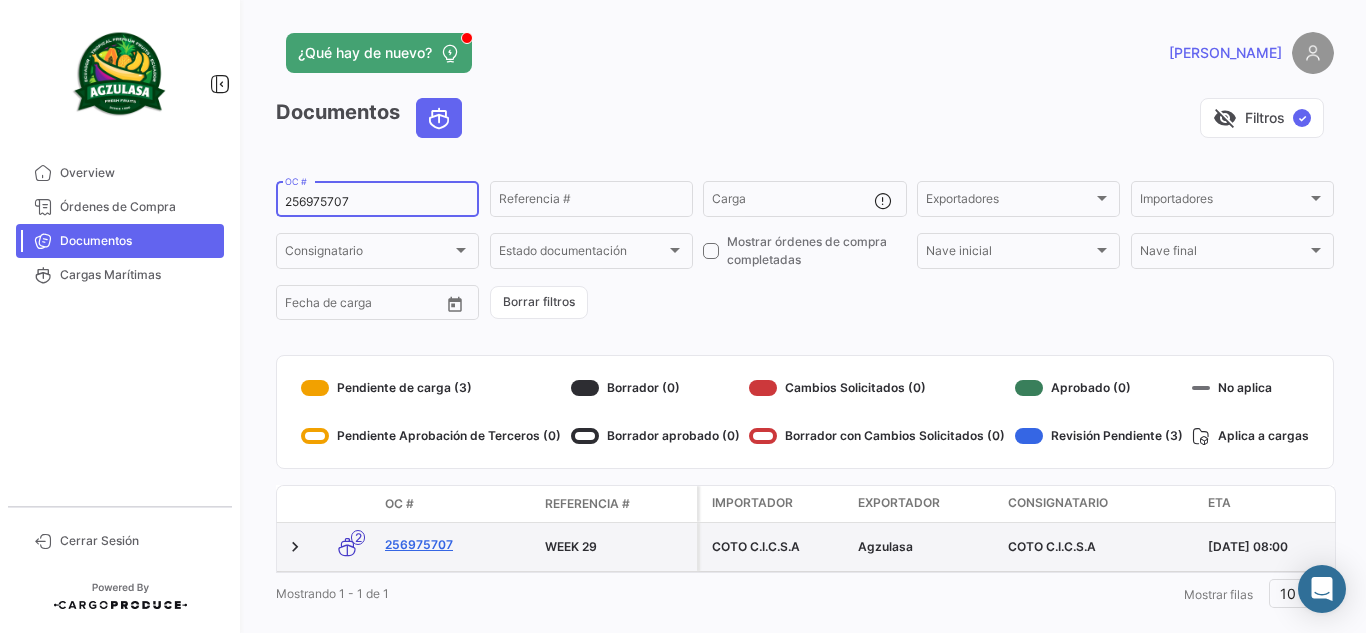 click on "256975707" 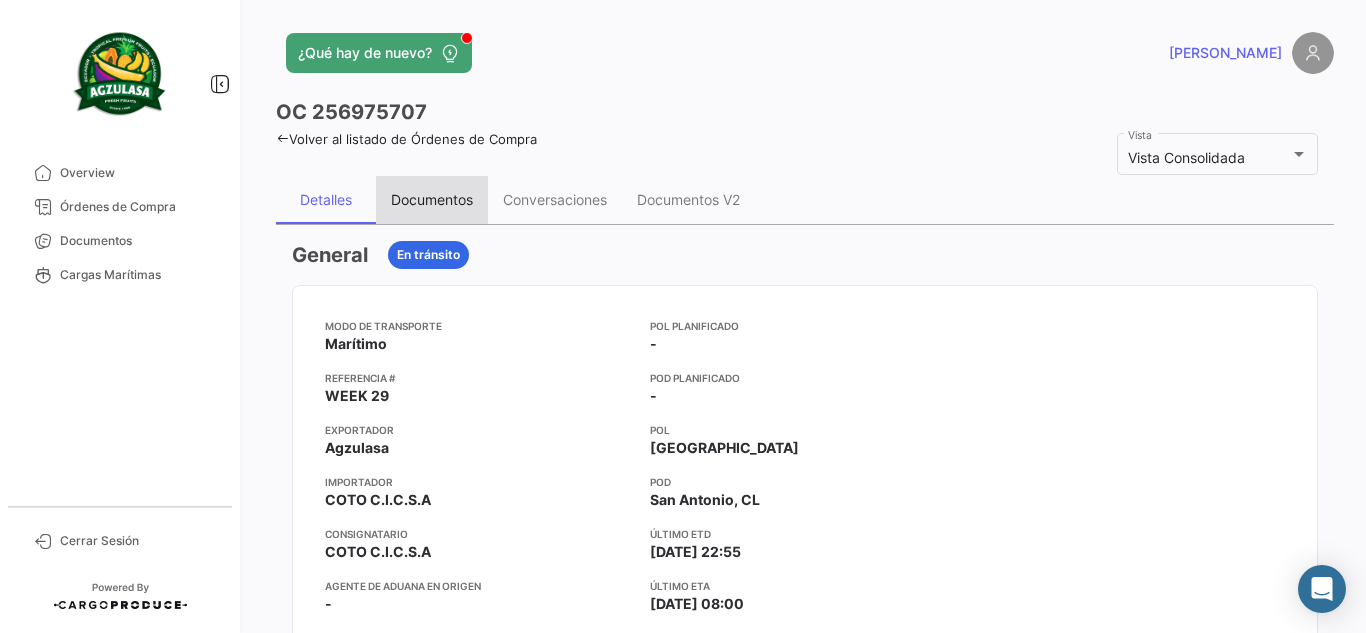 click on "Documentos" at bounding box center [432, 199] 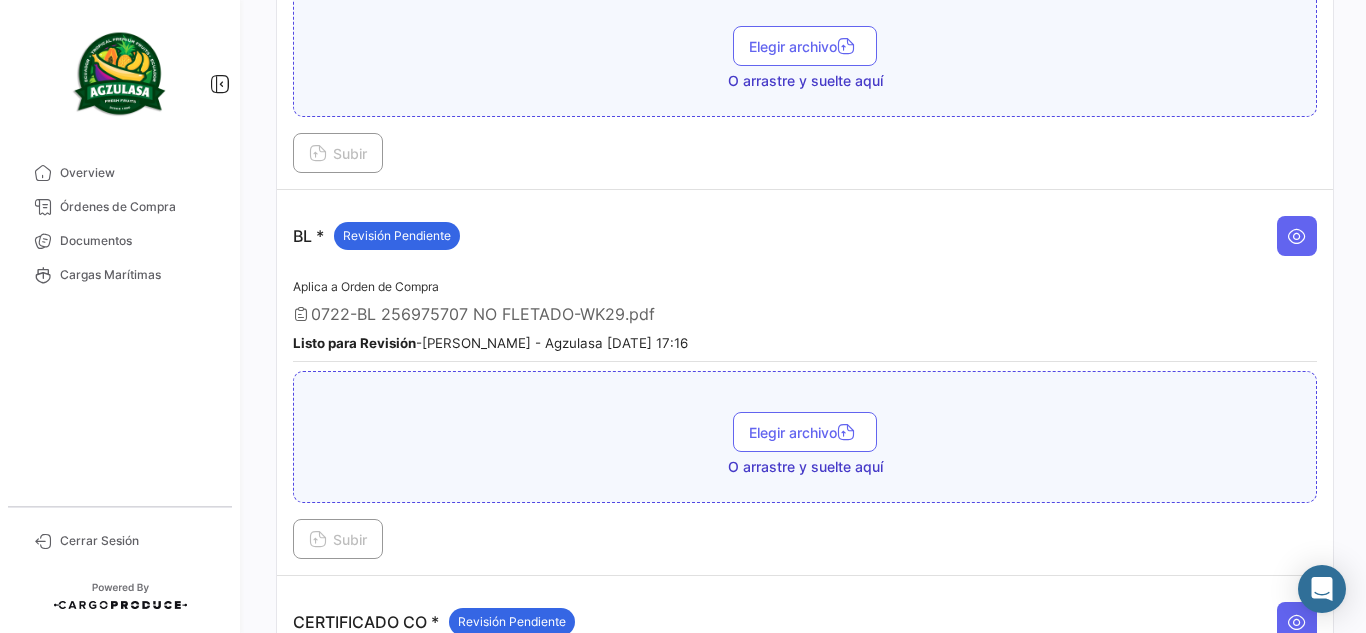 scroll, scrollTop: 232, scrollLeft: 0, axis: vertical 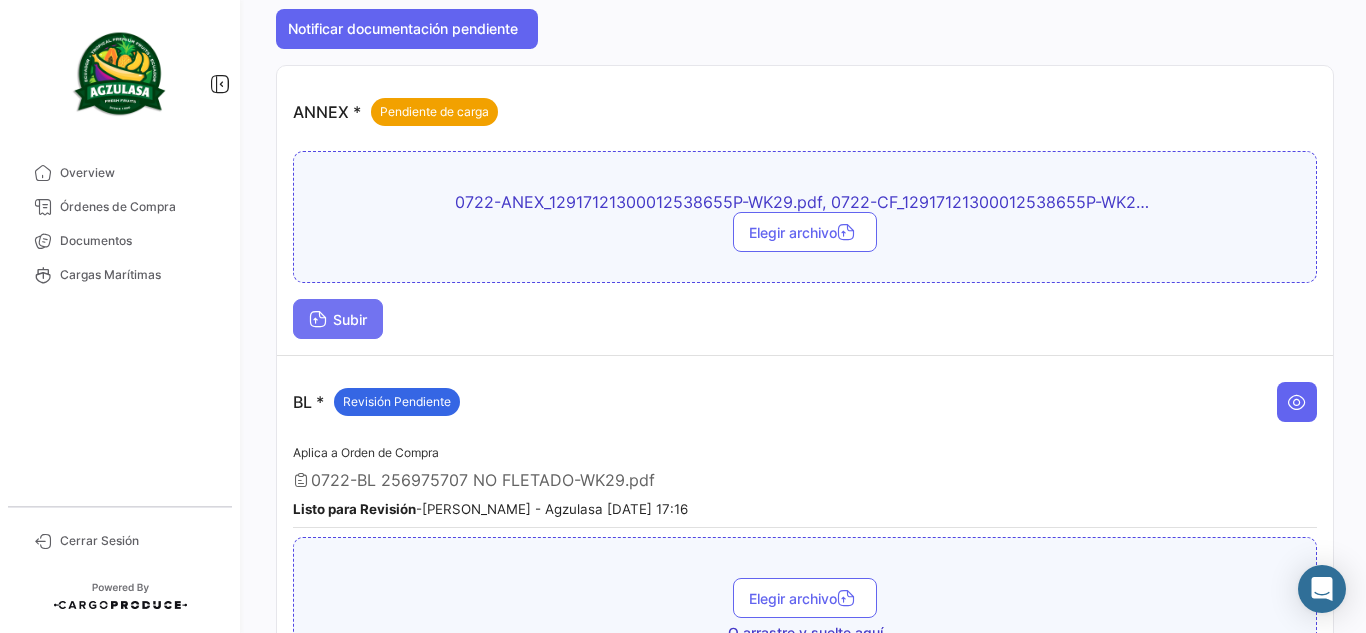 click at bounding box center [318, 321] 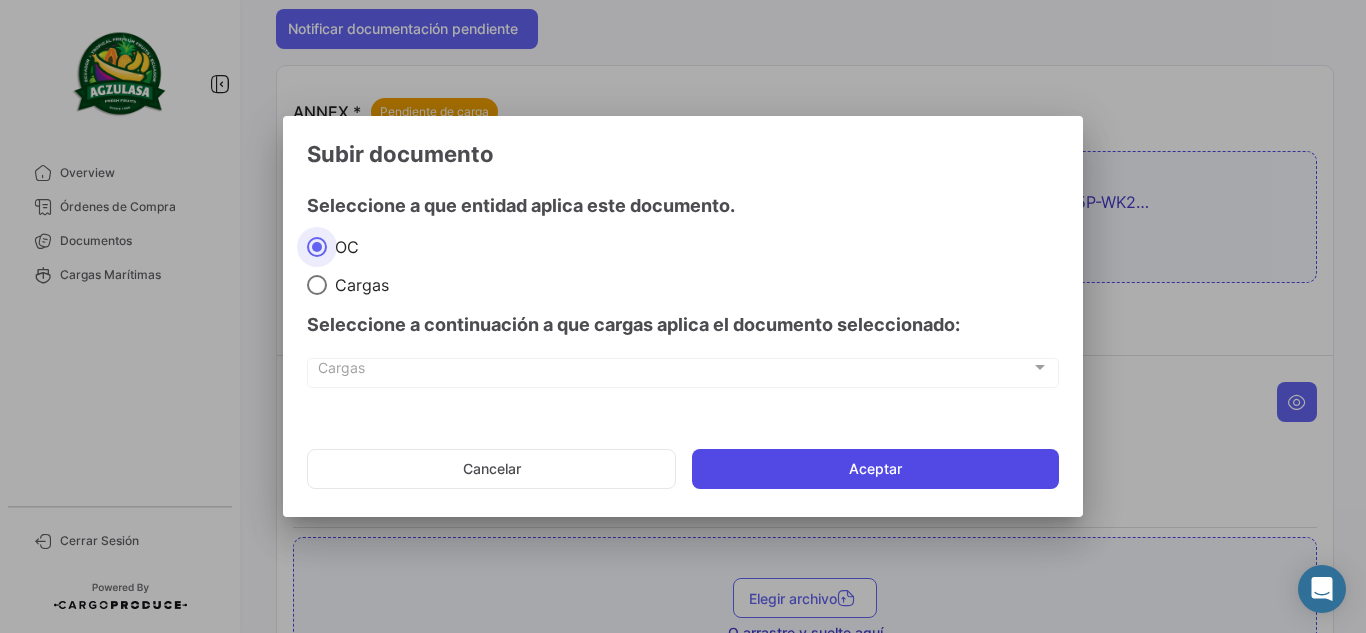 click on "Aceptar" 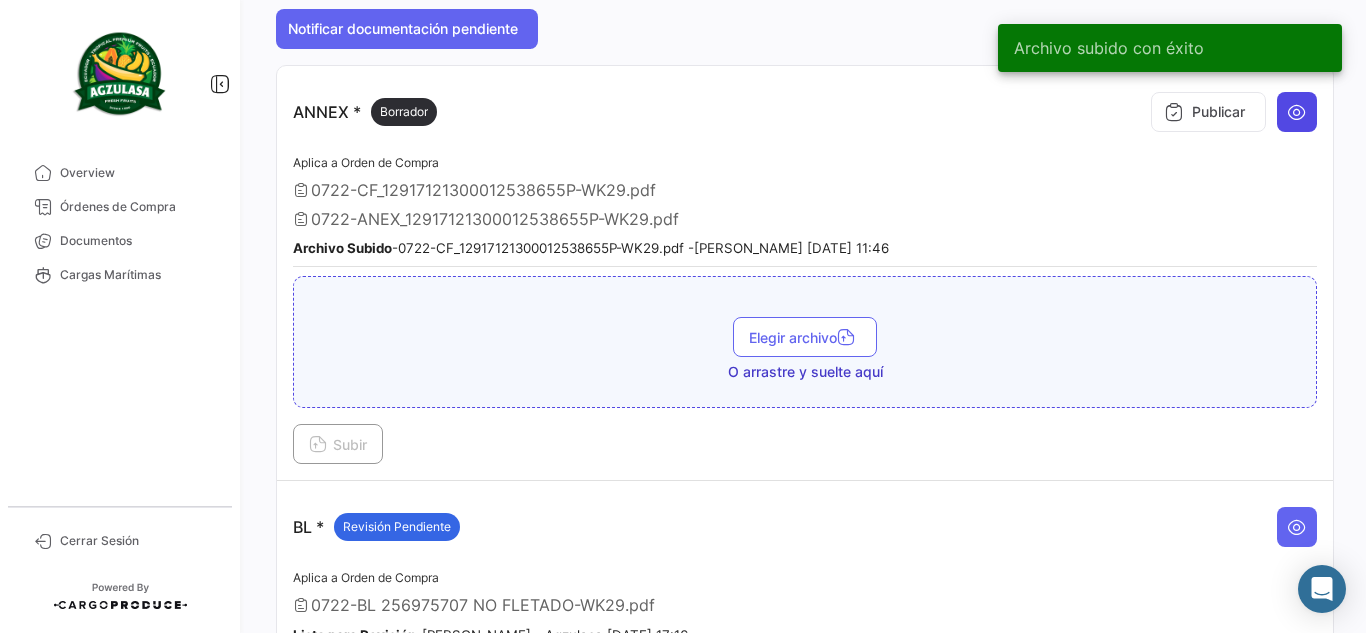 click at bounding box center [1297, 112] 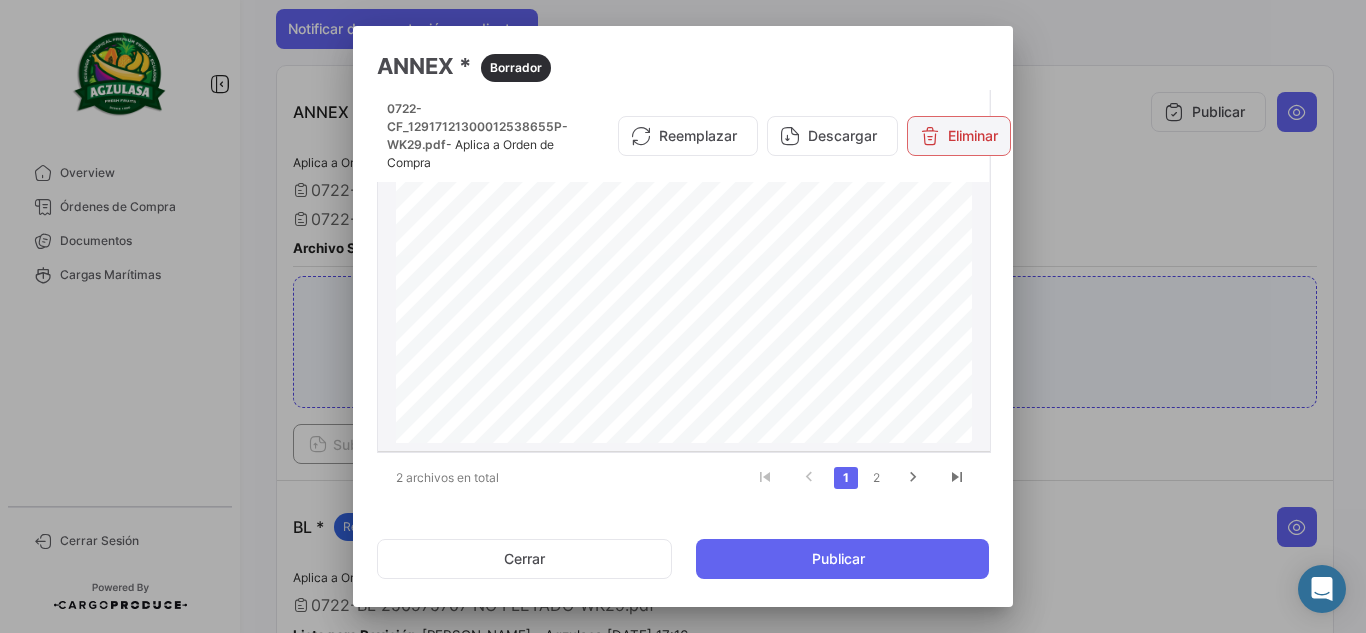 click at bounding box center (930, 136) 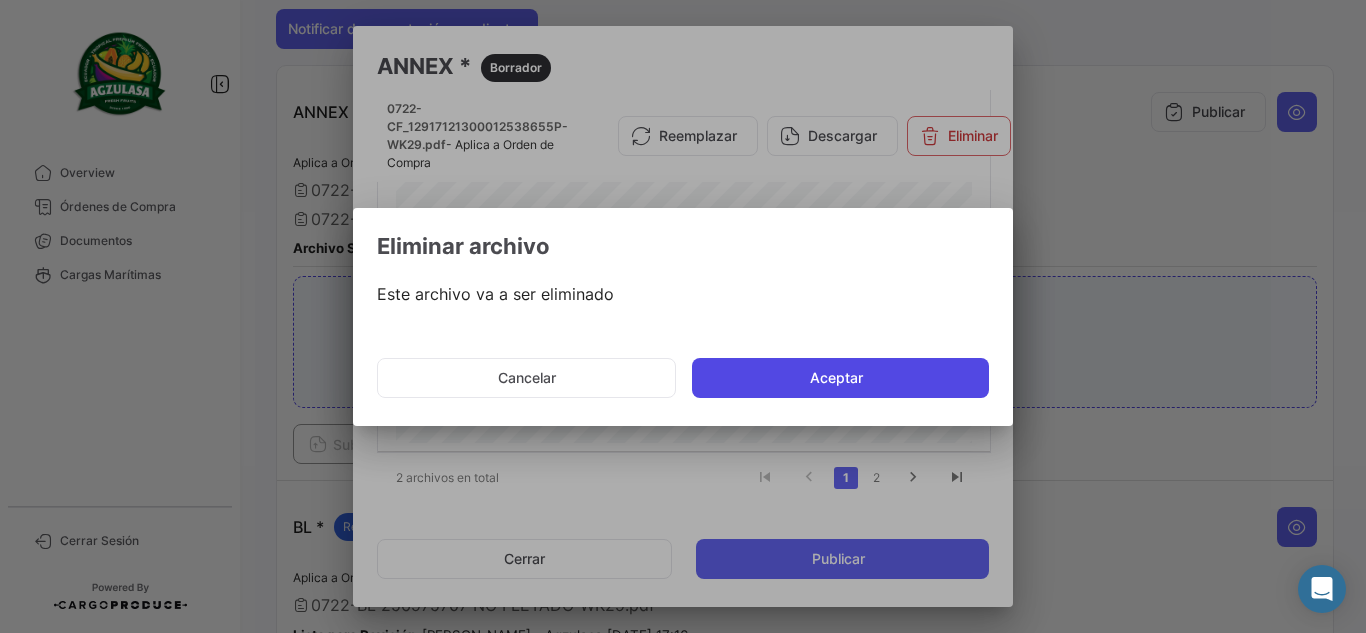 click on "Aceptar" 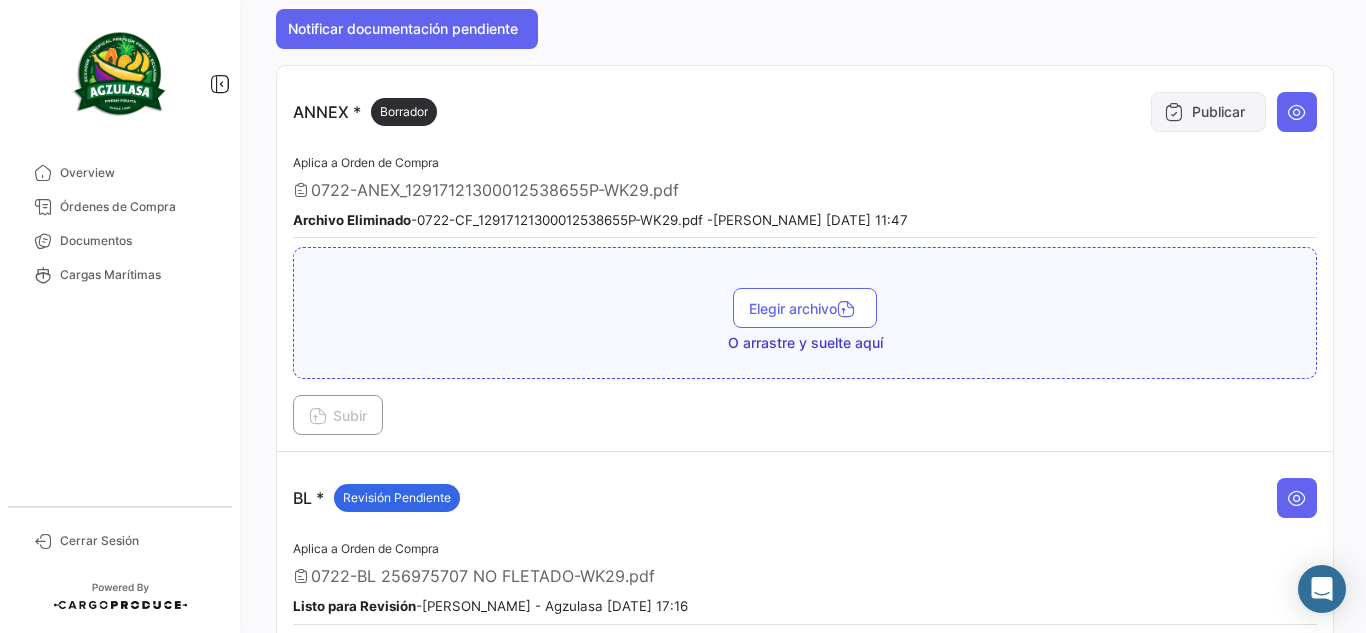 click on "Publicar" at bounding box center [1208, 112] 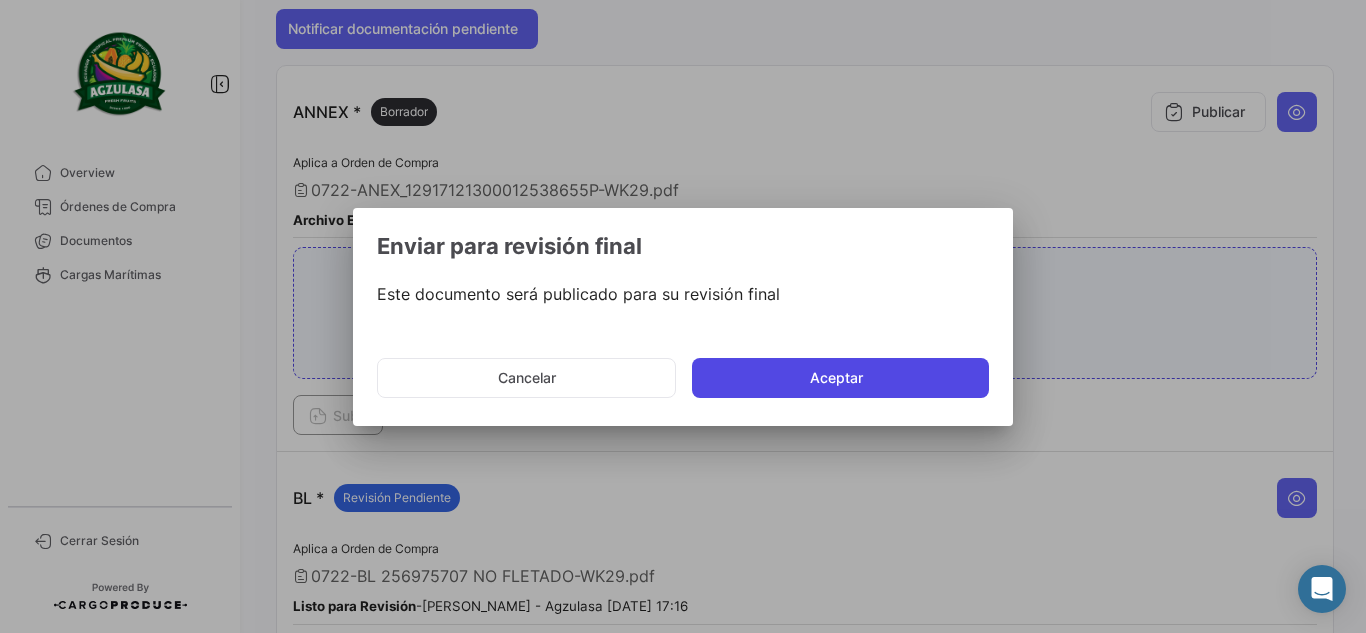click on "Aceptar" 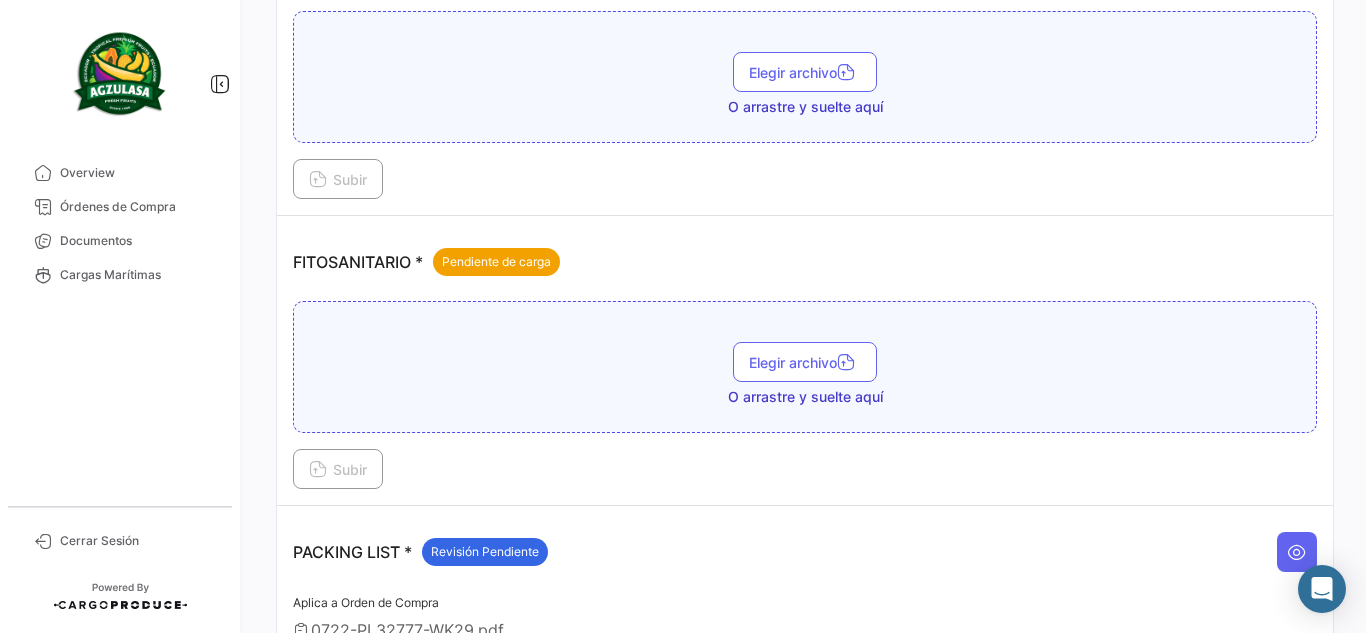 scroll, scrollTop: 1532, scrollLeft: 0, axis: vertical 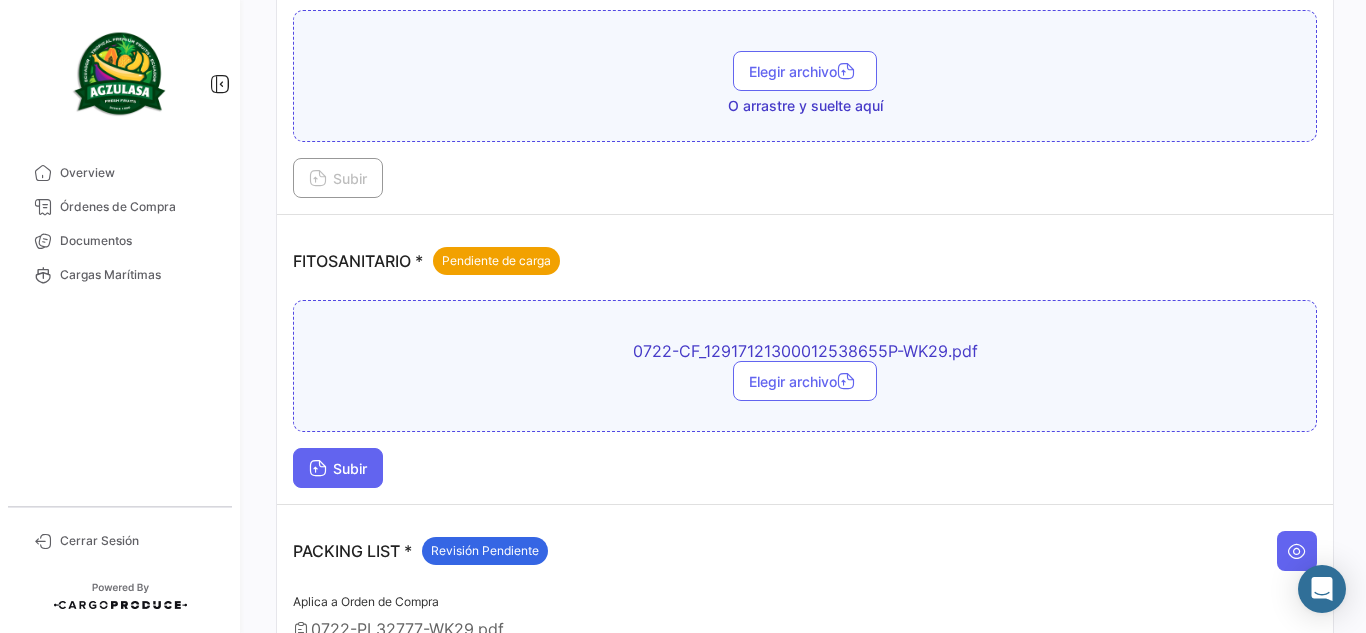 click on "Subir" at bounding box center (338, 468) 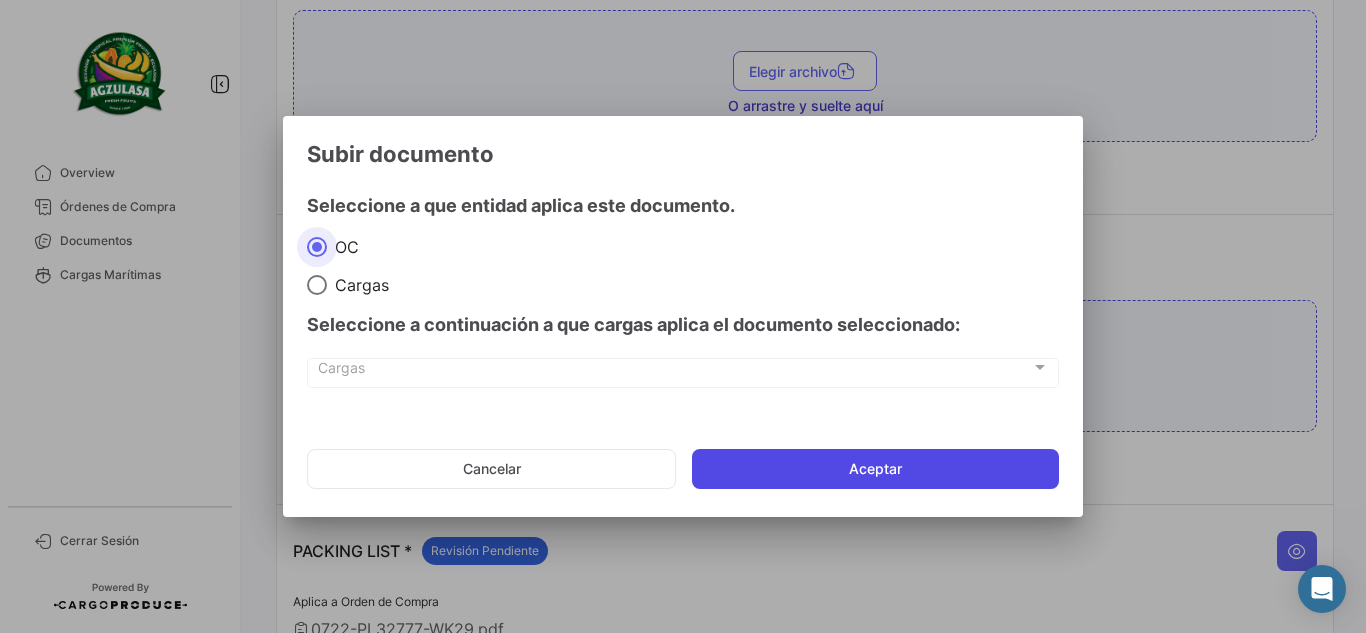 click on "Aceptar" 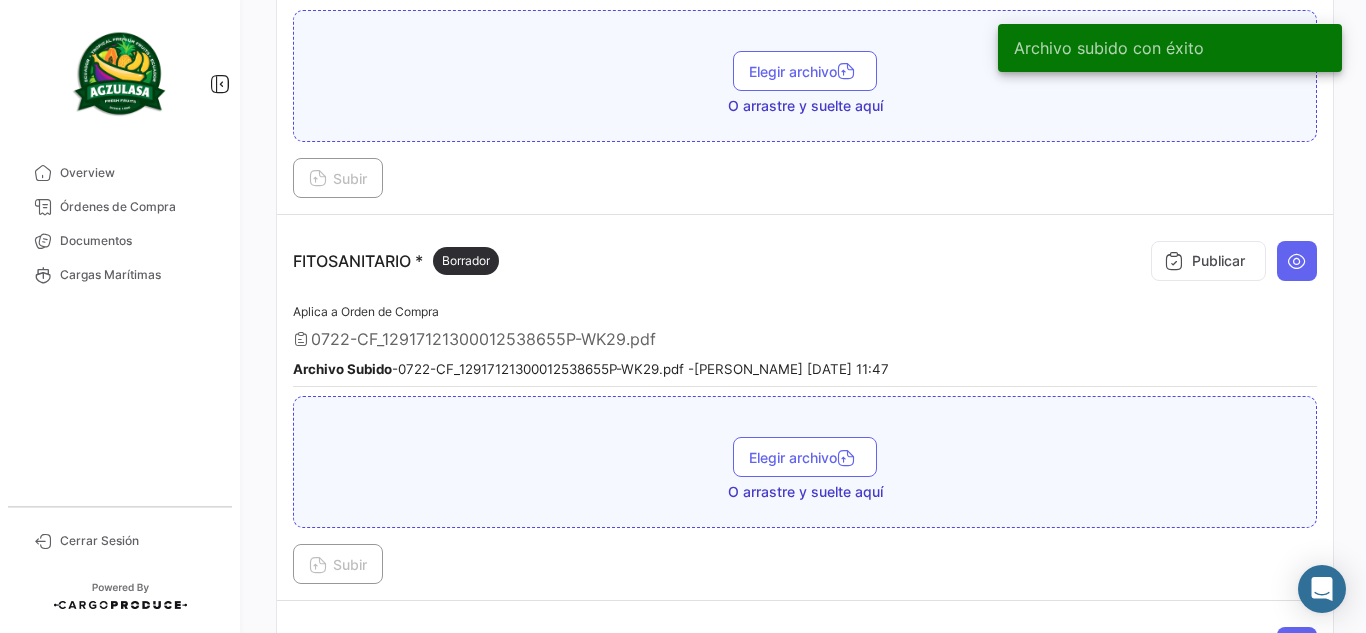 click on "Publicar" at bounding box center (1208, 261) 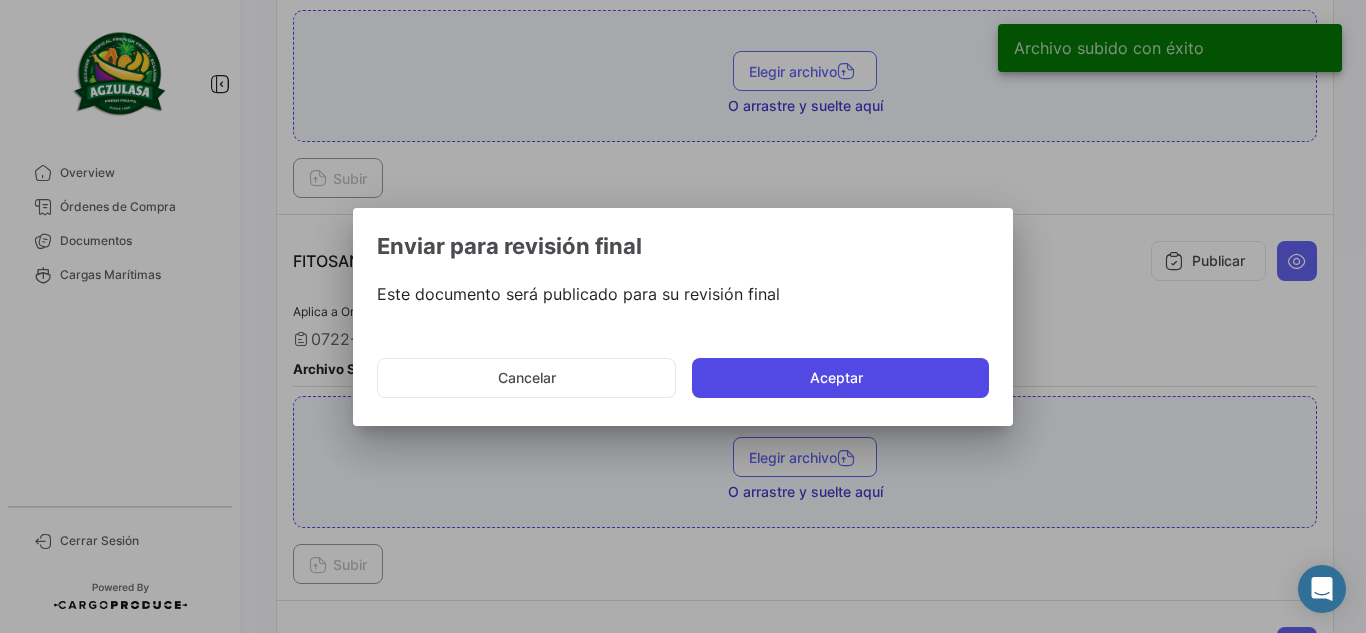 click on "Aceptar" 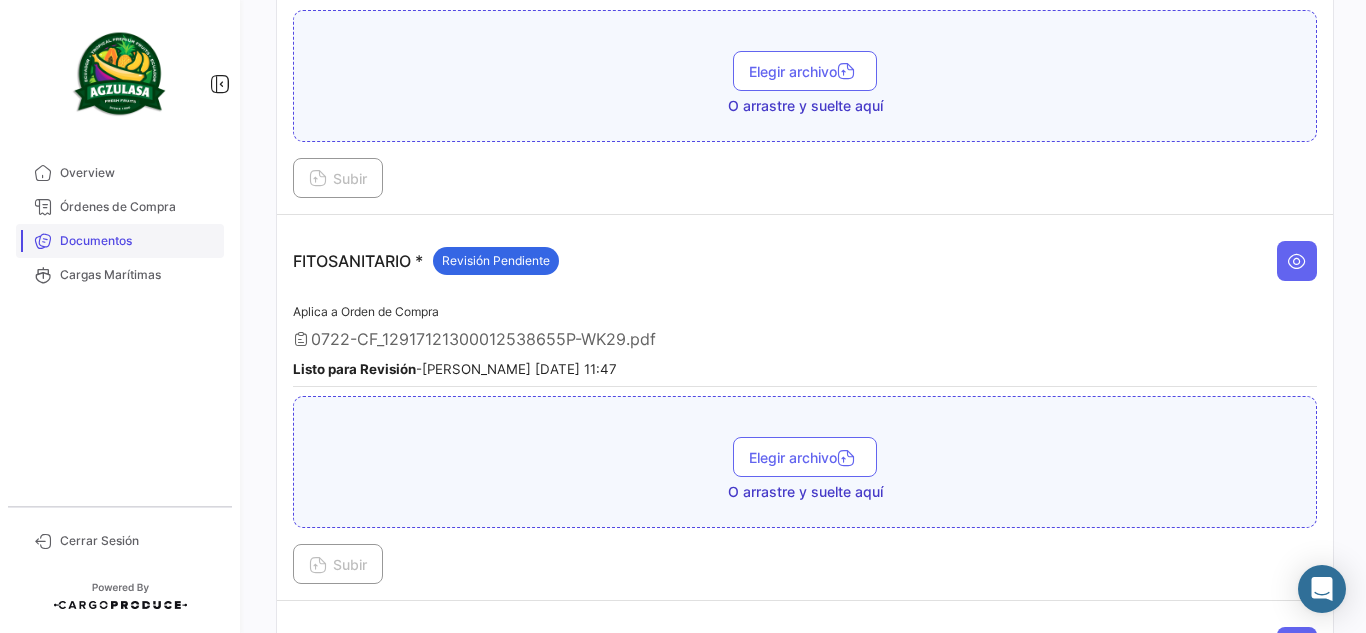 click on "Documentos" at bounding box center (138, 241) 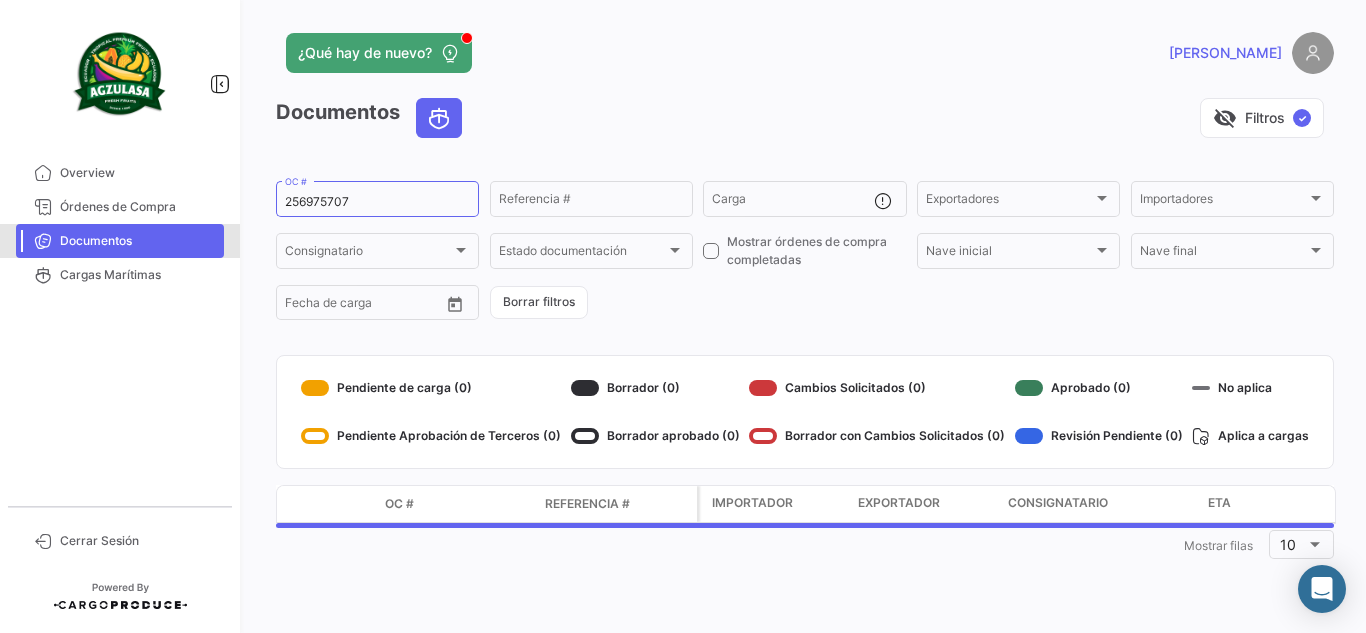 scroll, scrollTop: 0, scrollLeft: 0, axis: both 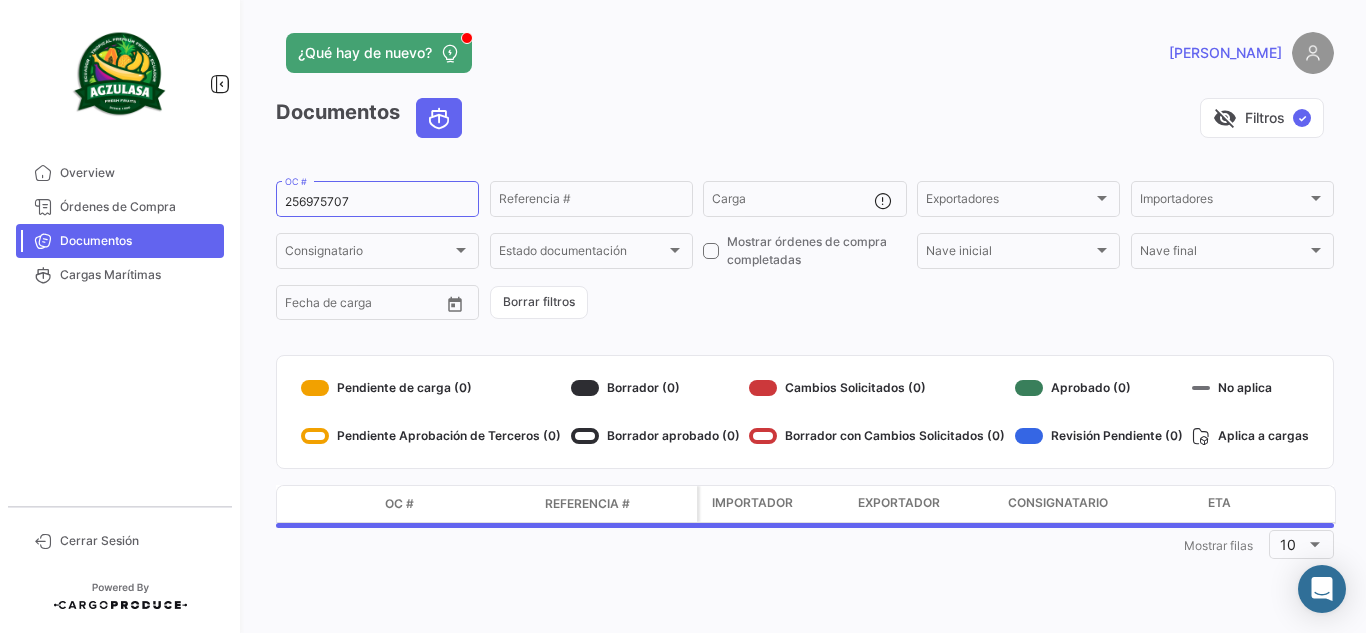 drag, startPoint x: 378, startPoint y: 202, endPoint x: 0, endPoint y: 158, distance: 380.55222 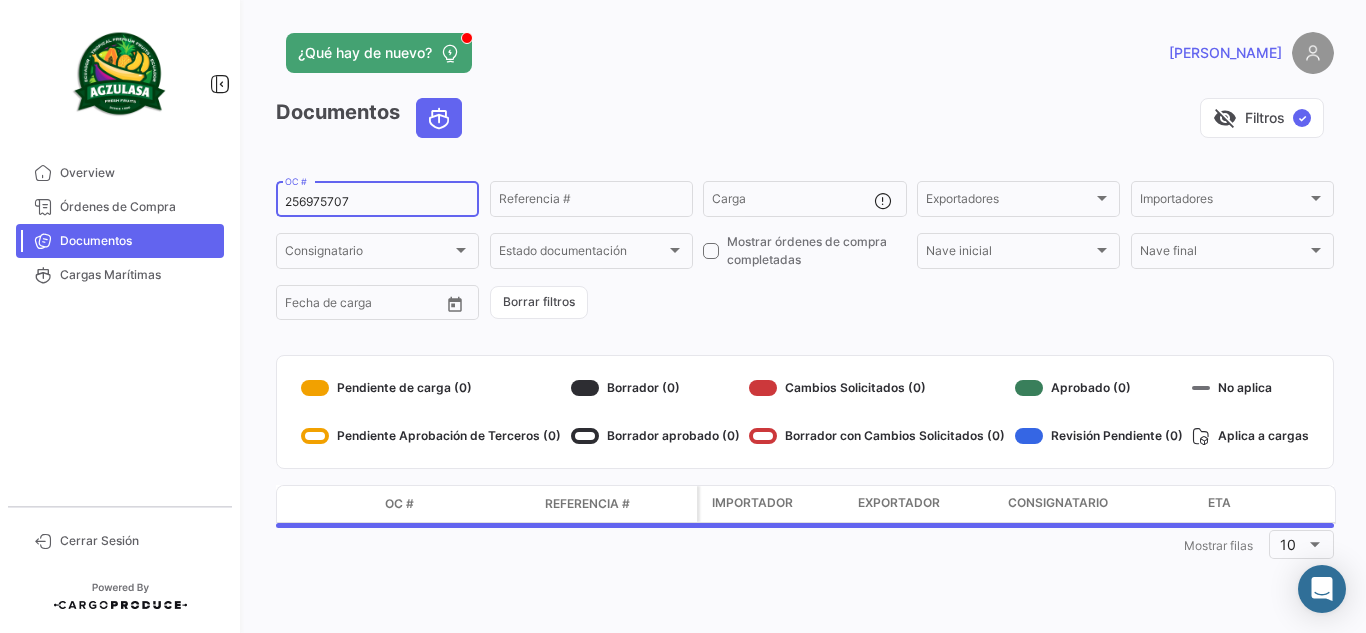 type 